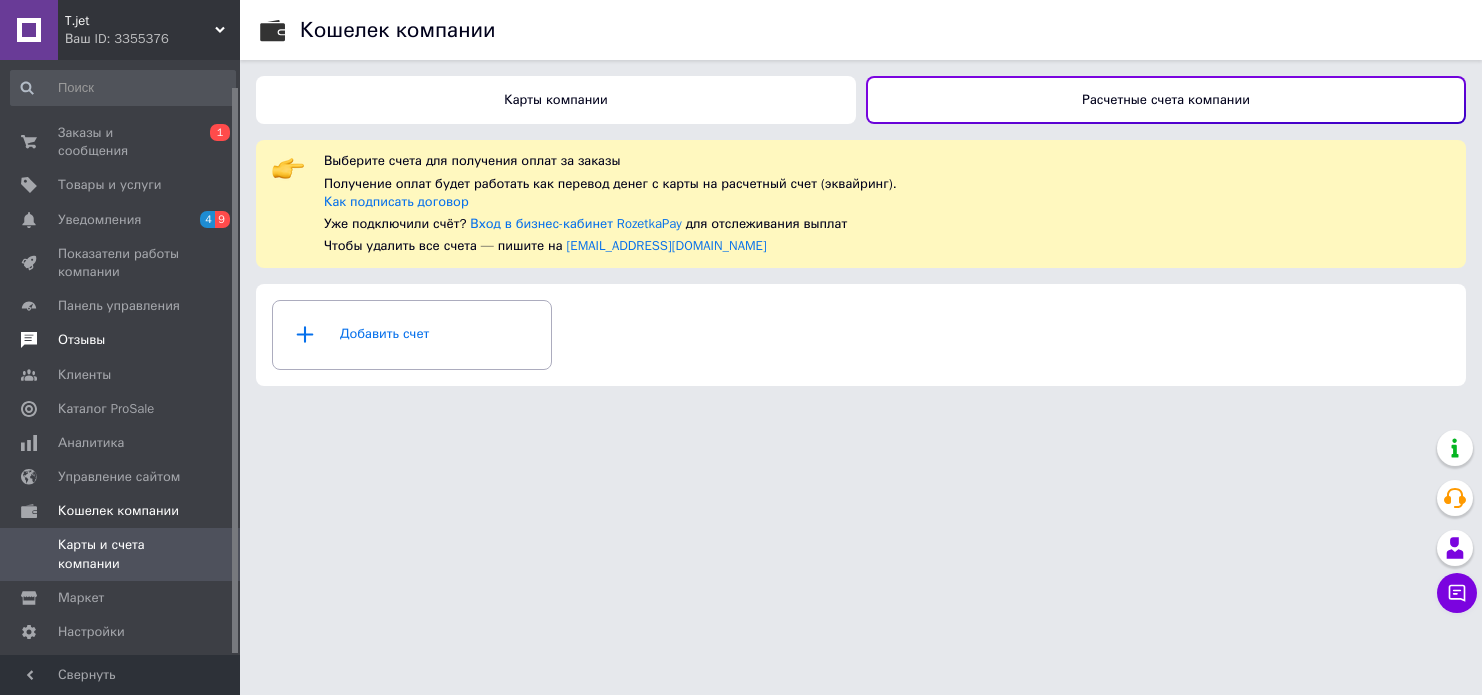 scroll, scrollTop: 0, scrollLeft: 0, axis: both 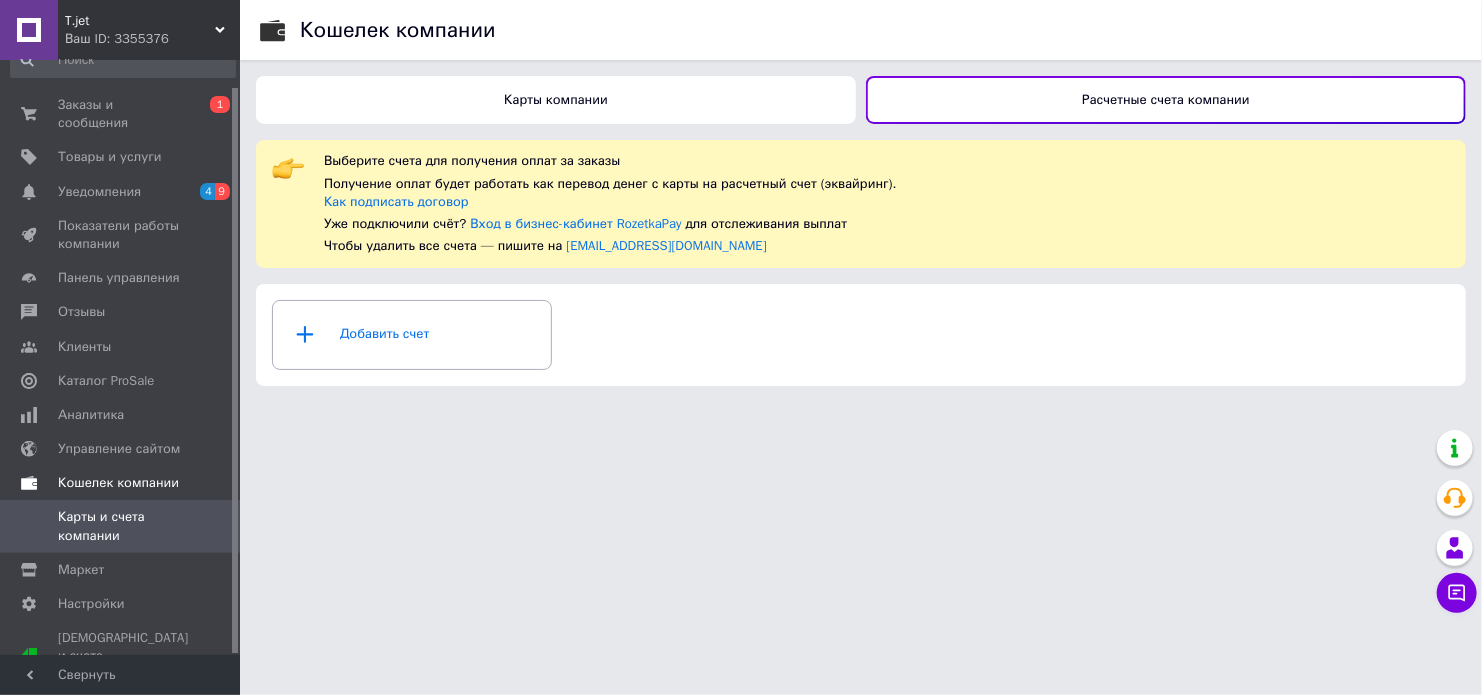 click on "Кошелек компании" at bounding box center (123, 483) 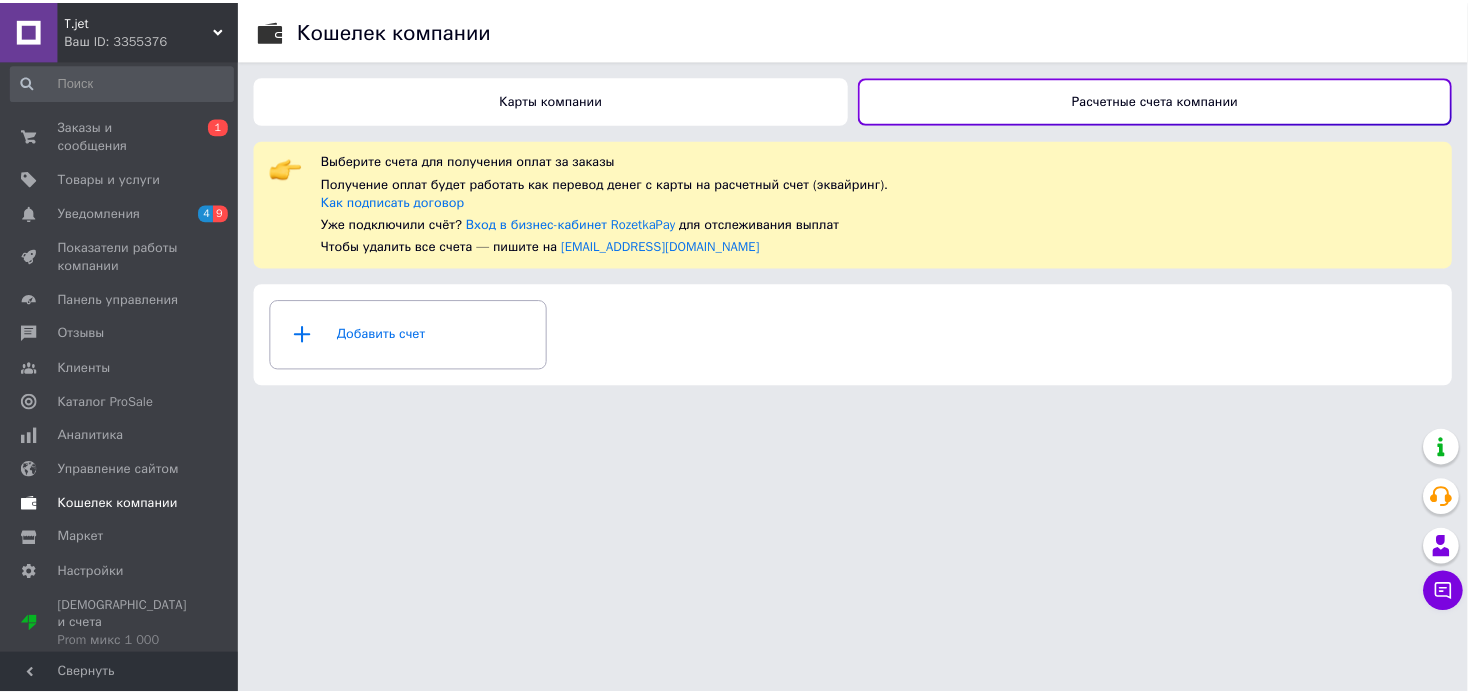 scroll, scrollTop: 0, scrollLeft: 0, axis: both 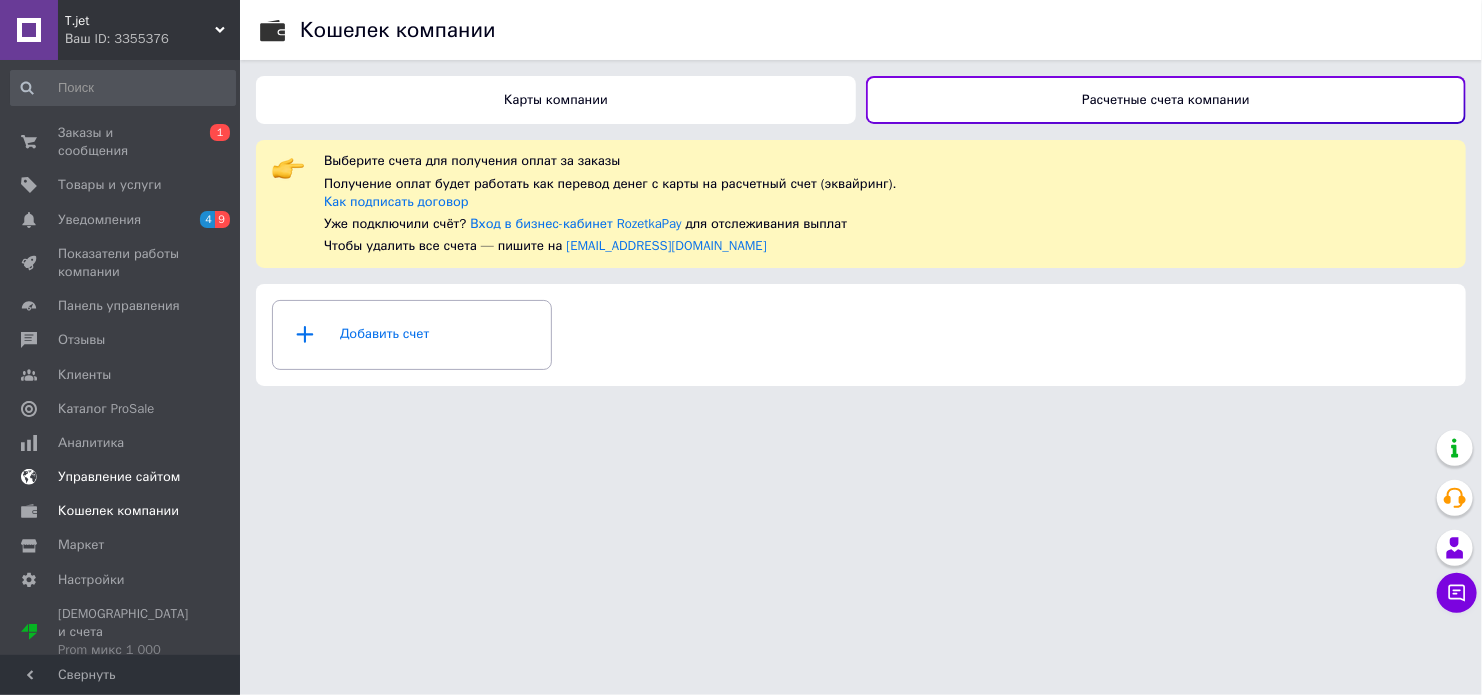 click on "Управление сайтом" at bounding box center (119, 477) 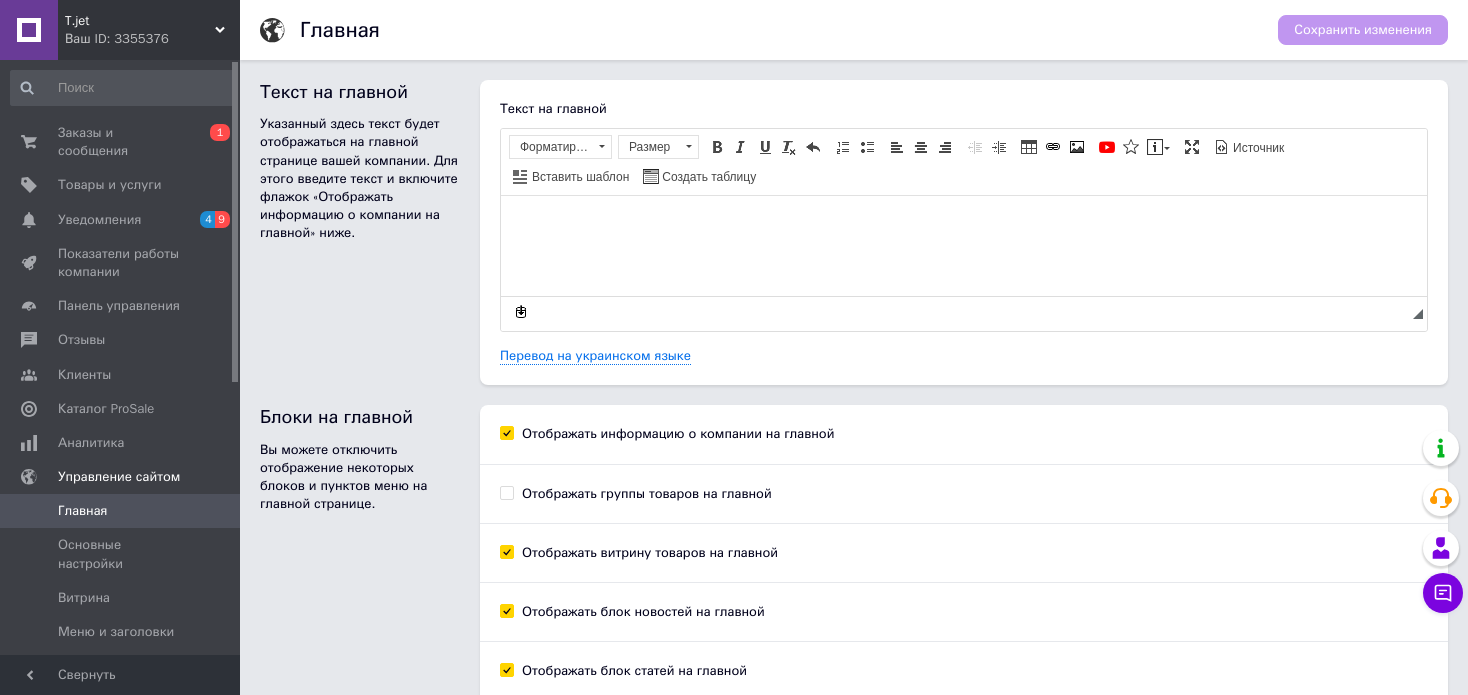 scroll, scrollTop: 0, scrollLeft: 0, axis: both 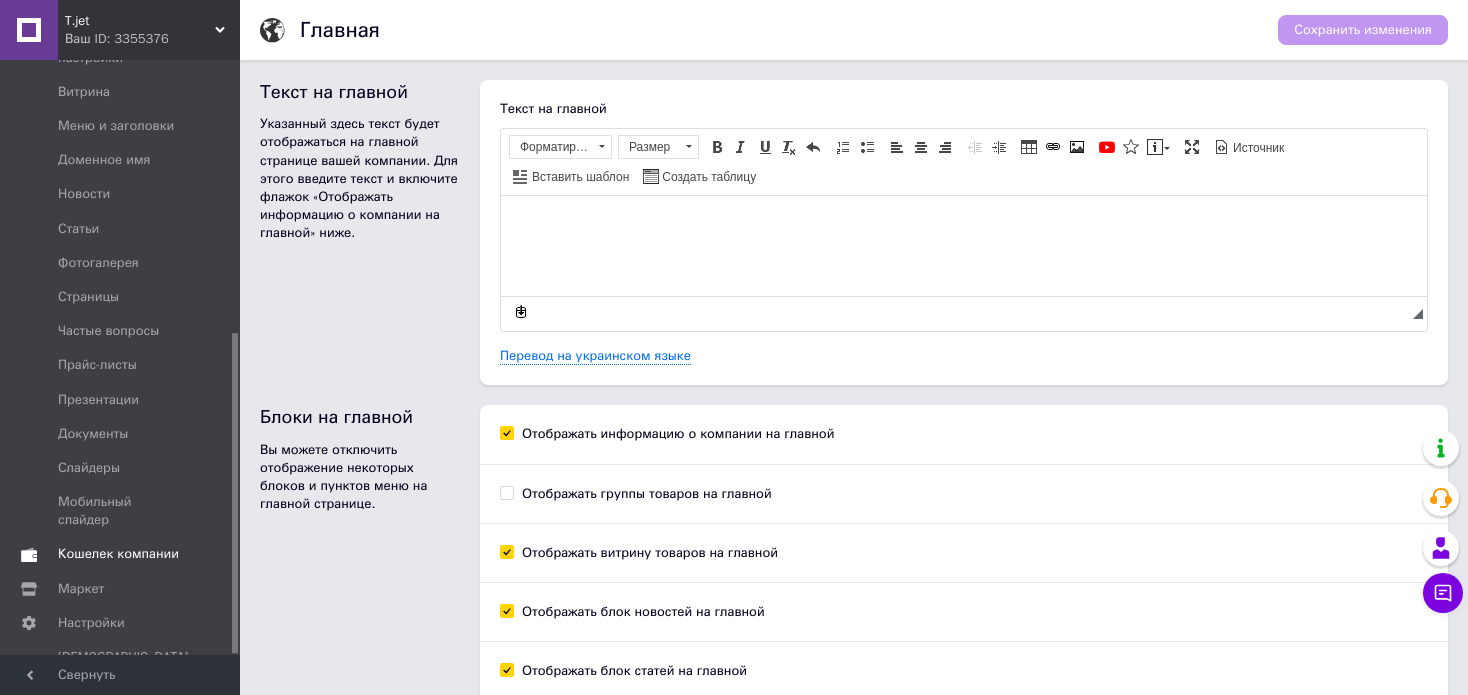 click on "Кошелек компании" at bounding box center [118, 554] 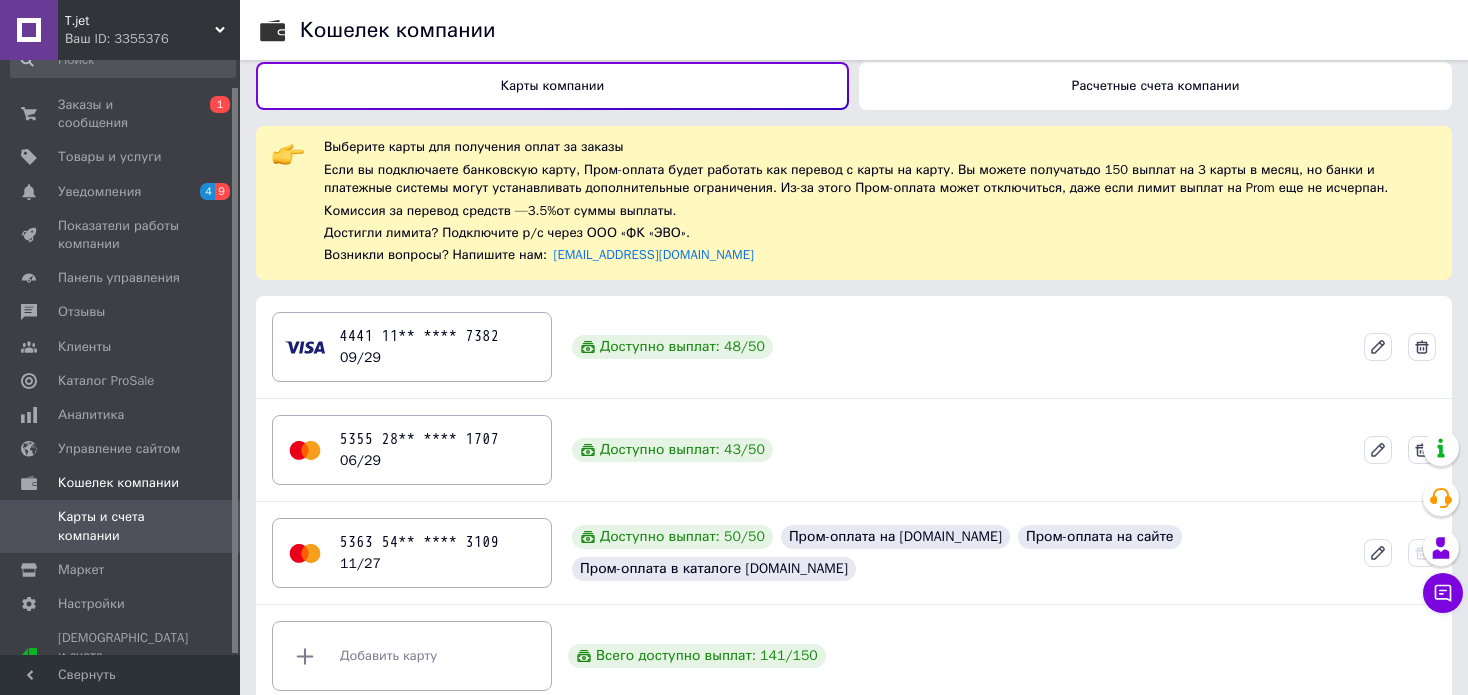 scroll, scrollTop: 0, scrollLeft: 0, axis: both 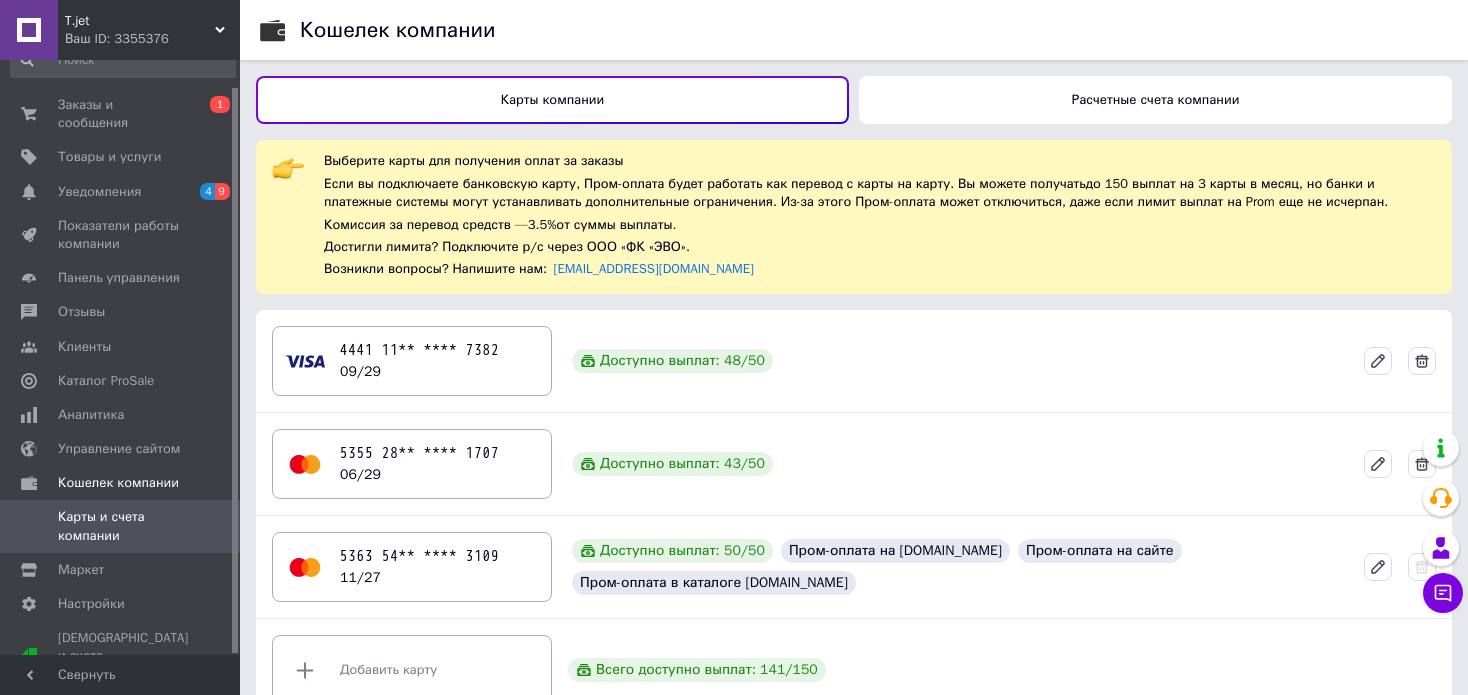 click on "Расчетные счета компании" at bounding box center [1155, 100] 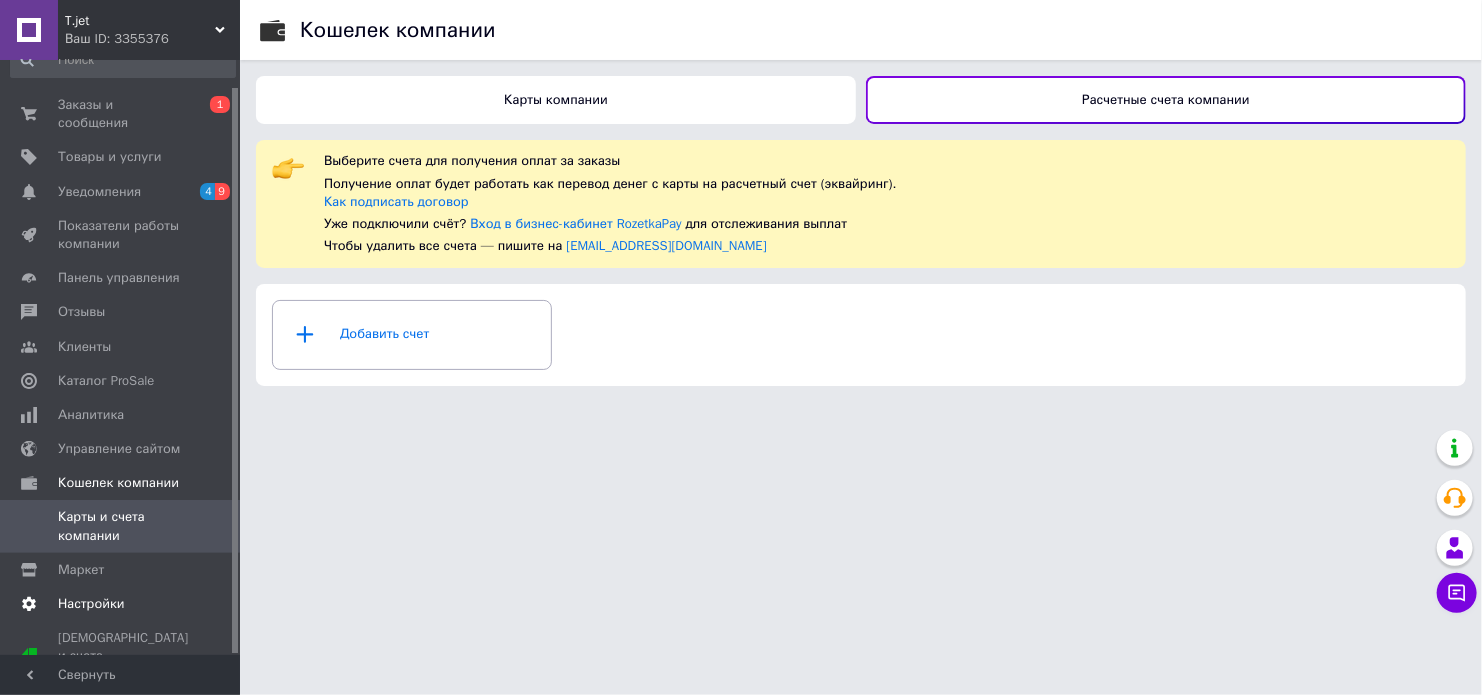 click on "Настройки" at bounding box center (91, 604) 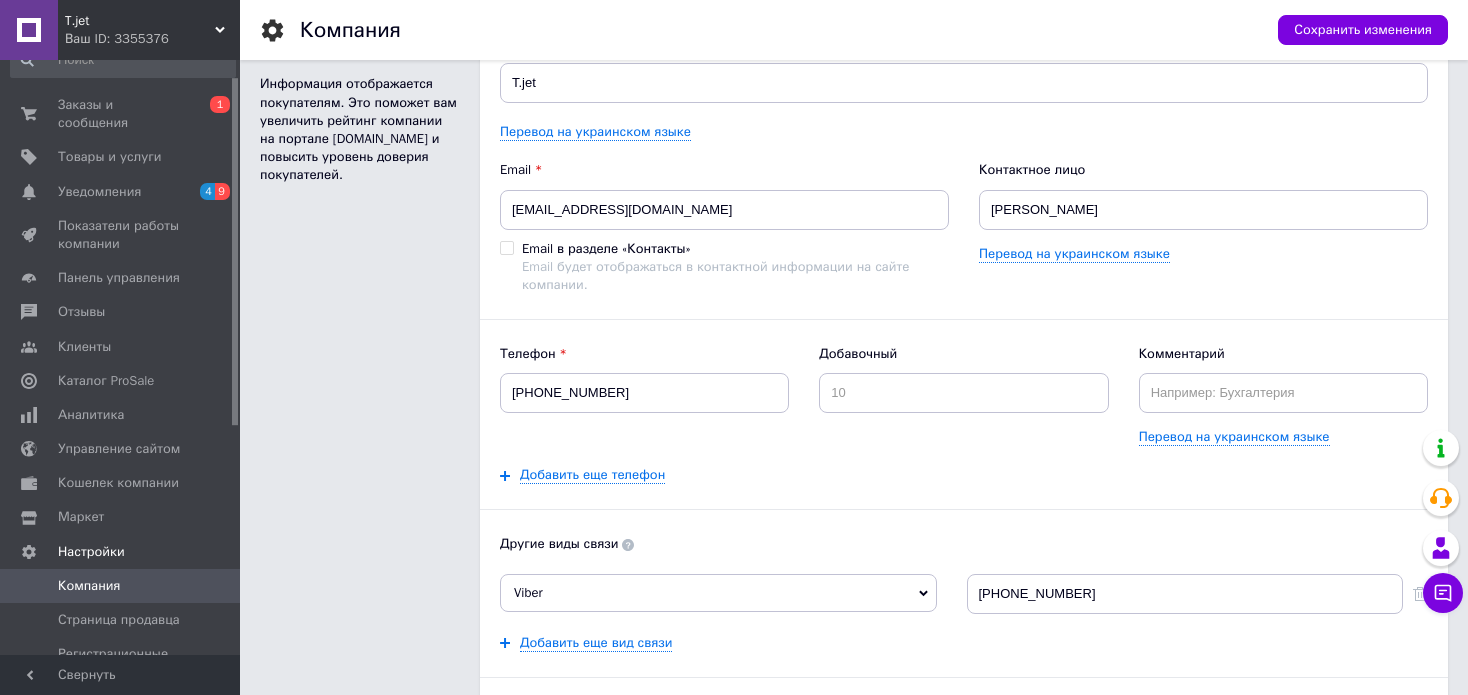 scroll, scrollTop: 100, scrollLeft: 0, axis: vertical 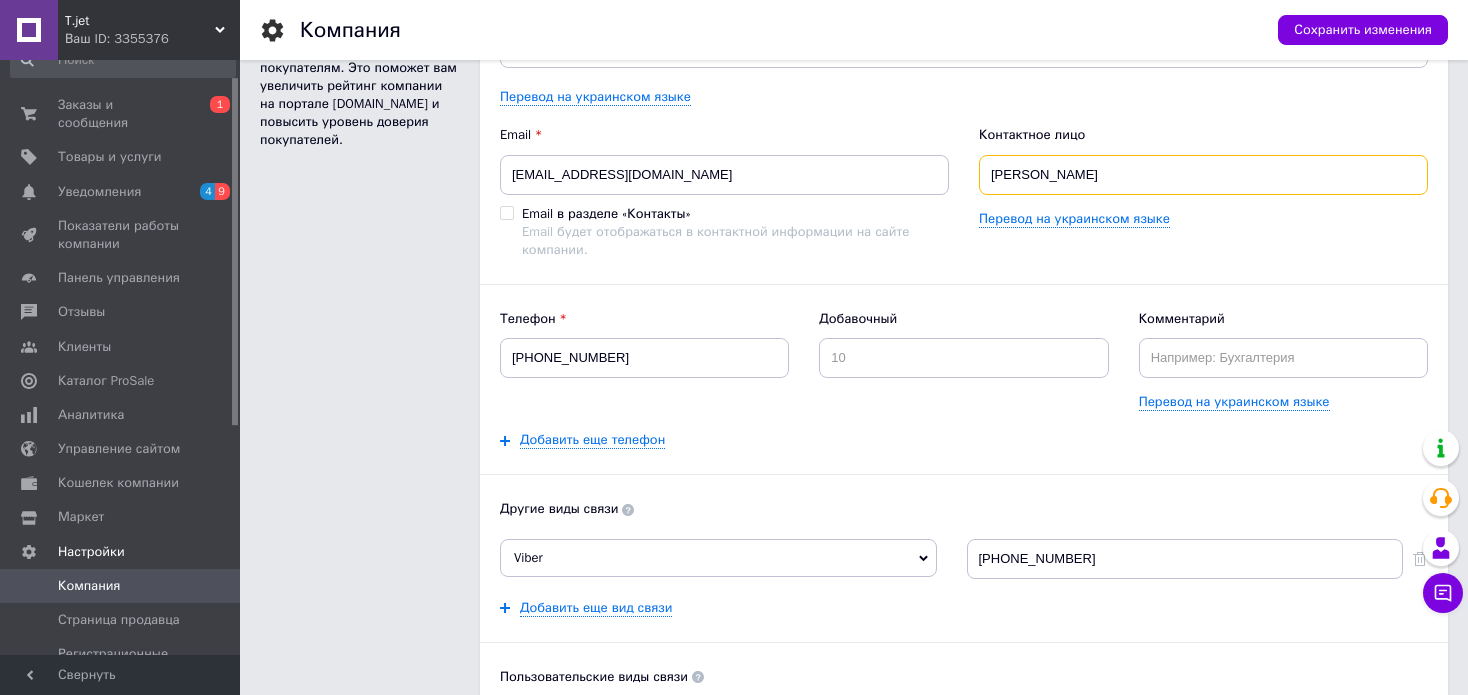 drag, startPoint x: 1043, startPoint y: 171, endPoint x: 987, endPoint y: 176, distance: 56.22277 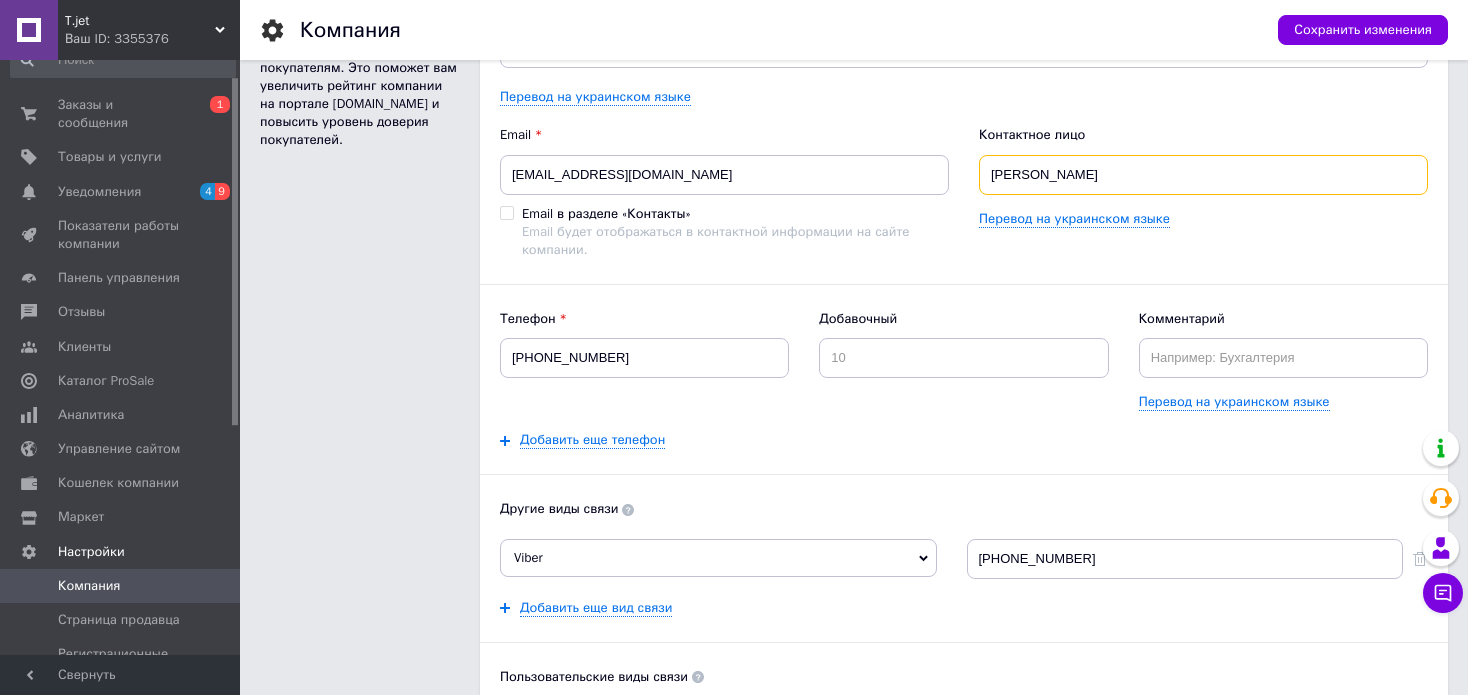 click on "[PERSON_NAME]" at bounding box center (1203, 175) 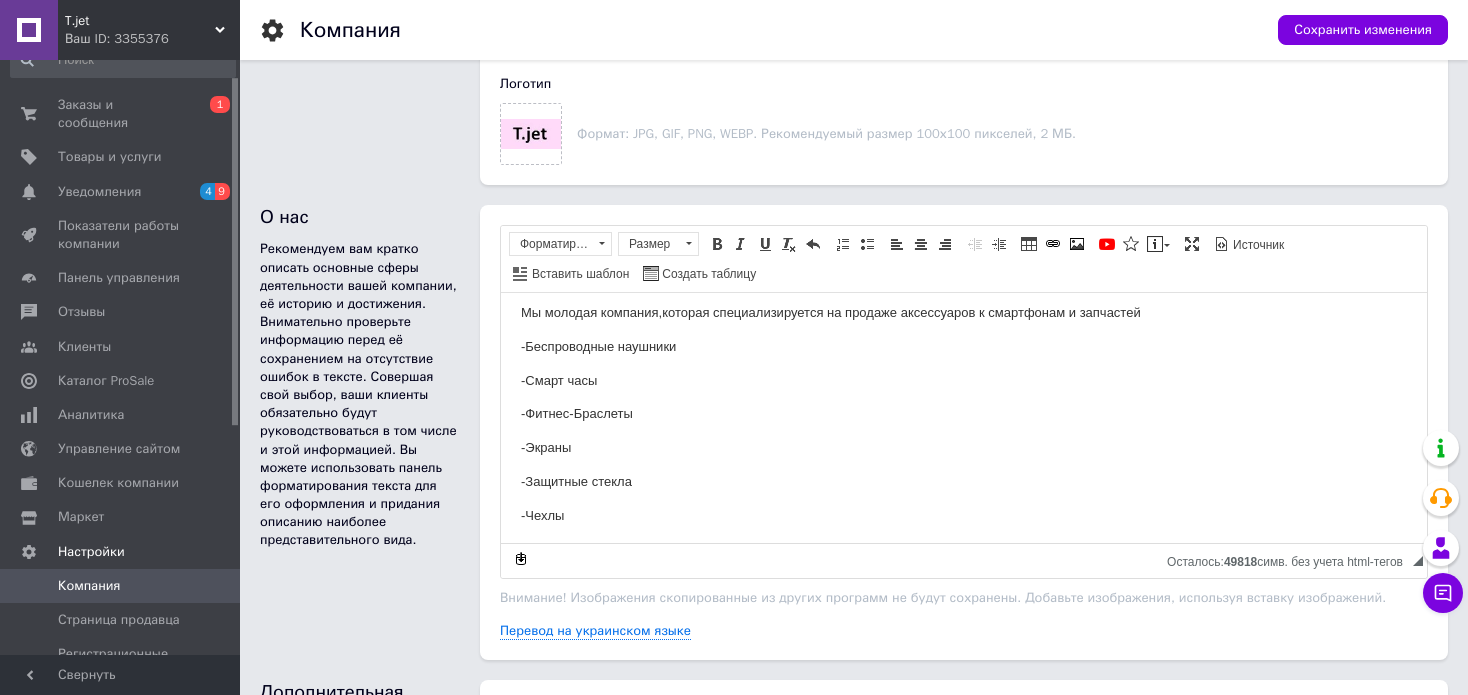 scroll, scrollTop: 13, scrollLeft: 0, axis: vertical 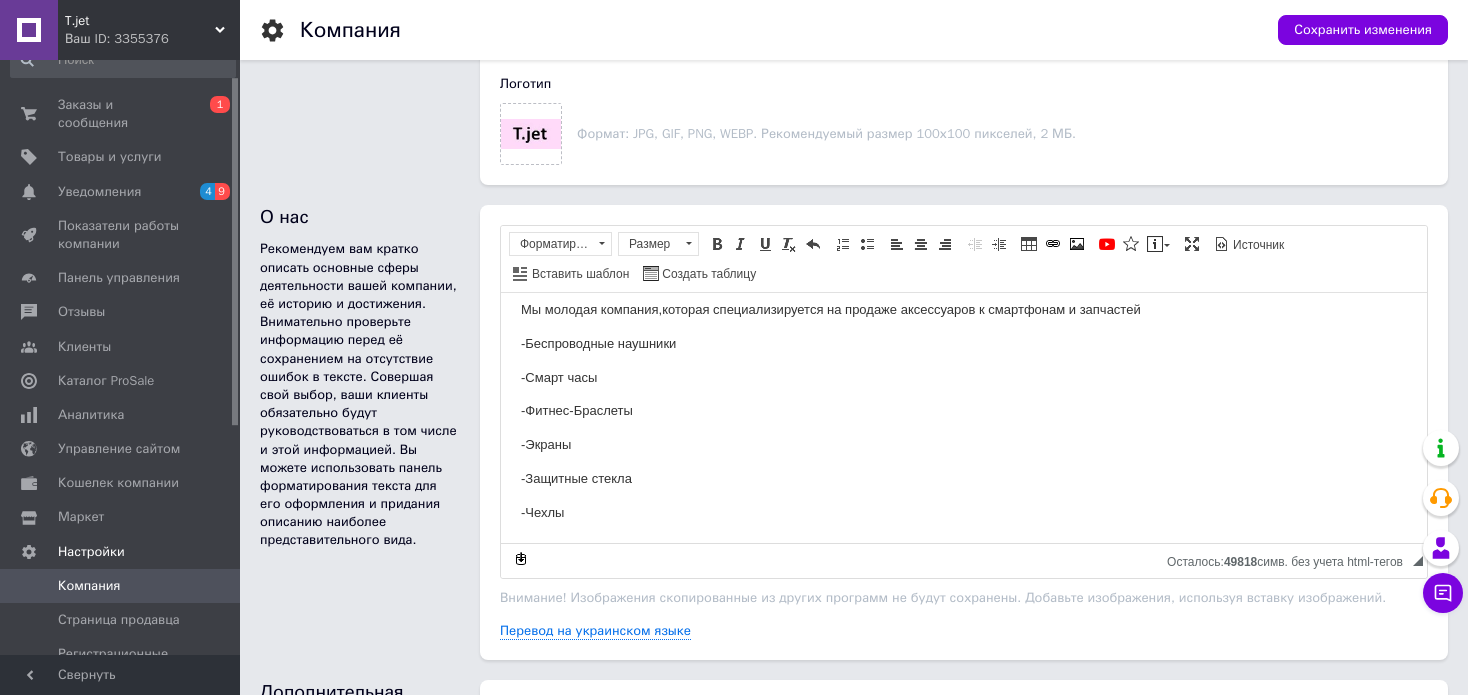 type on "[PERSON_NAME]" 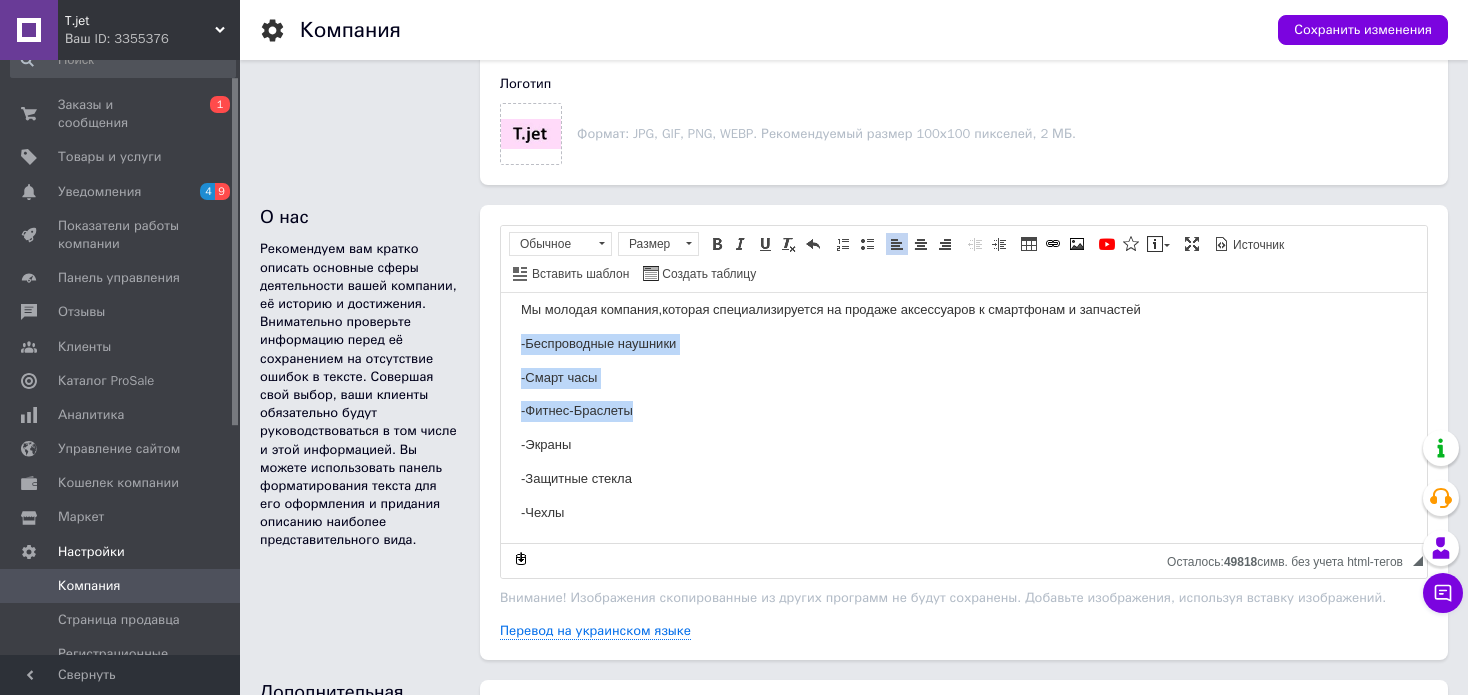 drag, startPoint x: 653, startPoint y: 407, endPoint x: 521, endPoint y: 352, distance: 143 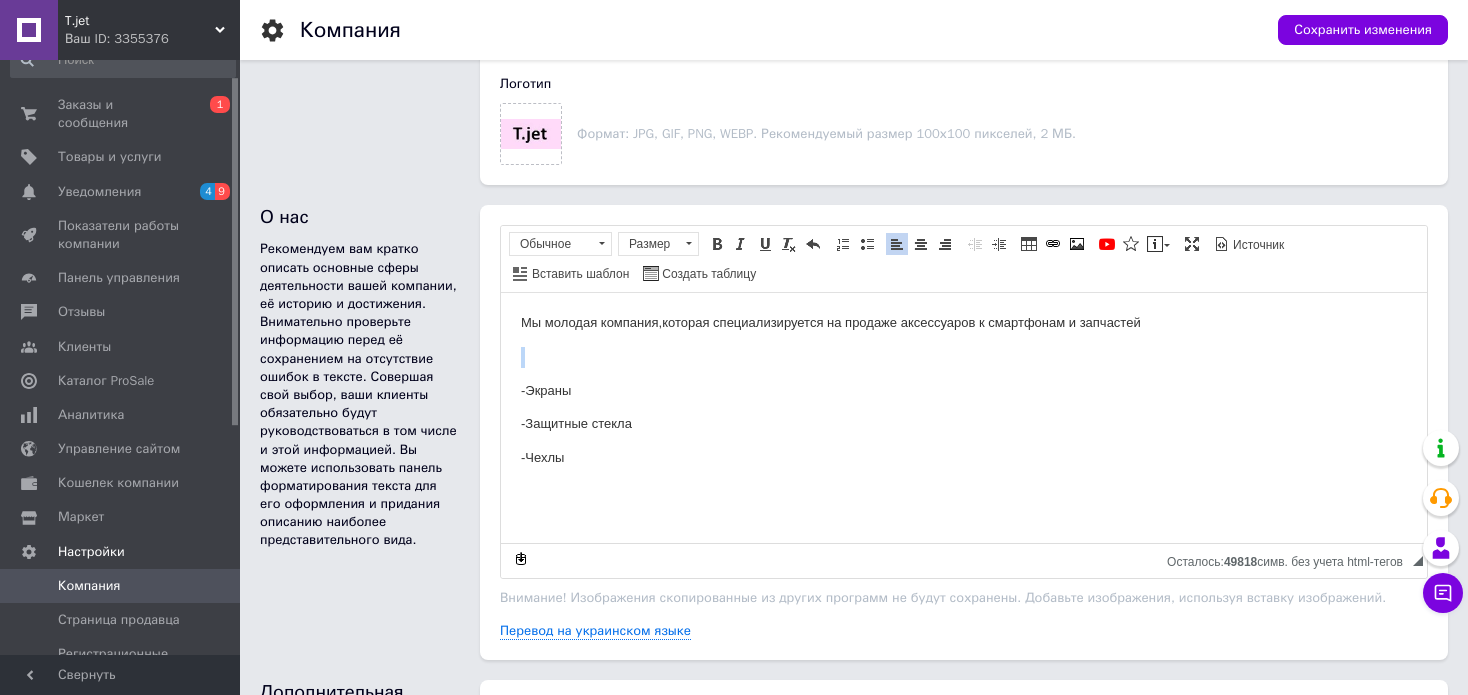 scroll, scrollTop: 0, scrollLeft: 0, axis: both 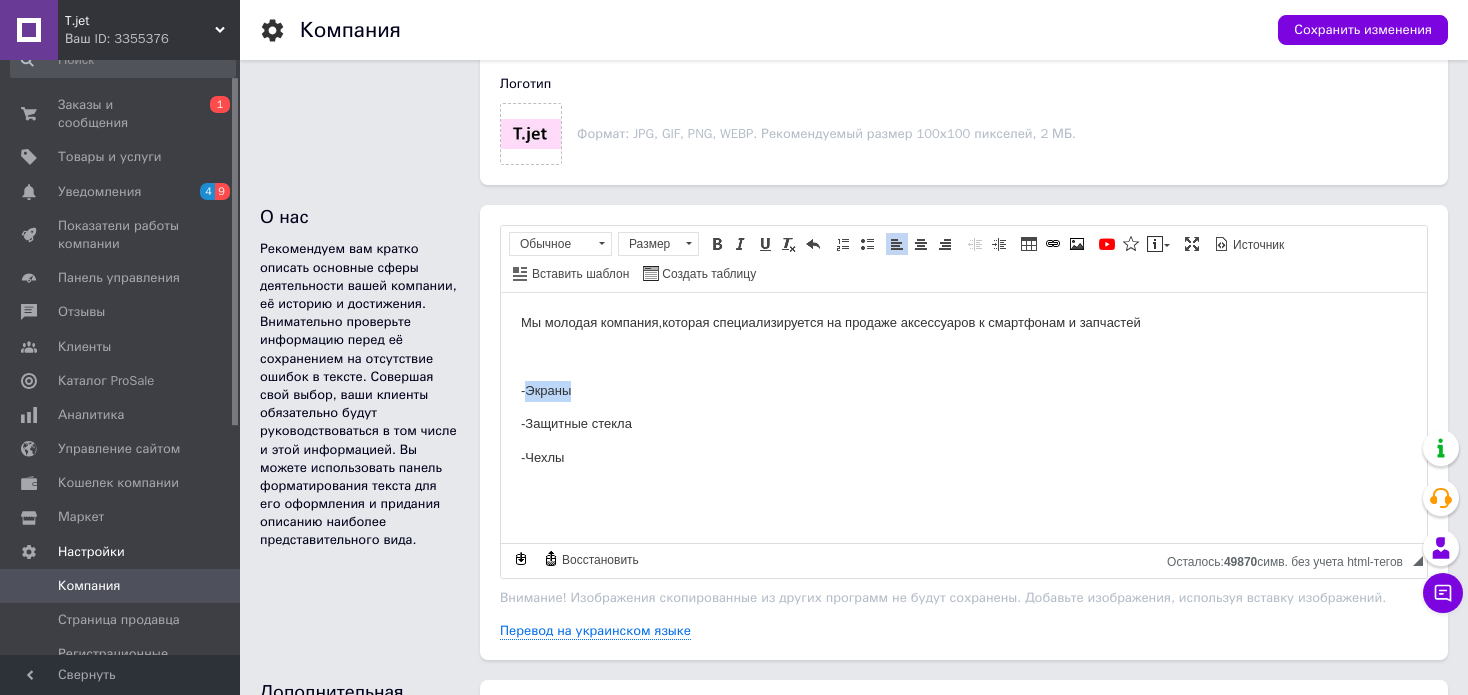 drag, startPoint x: 576, startPoint y: 389, endPoint x: 524, endPoint y: 392, distance: 52.086468 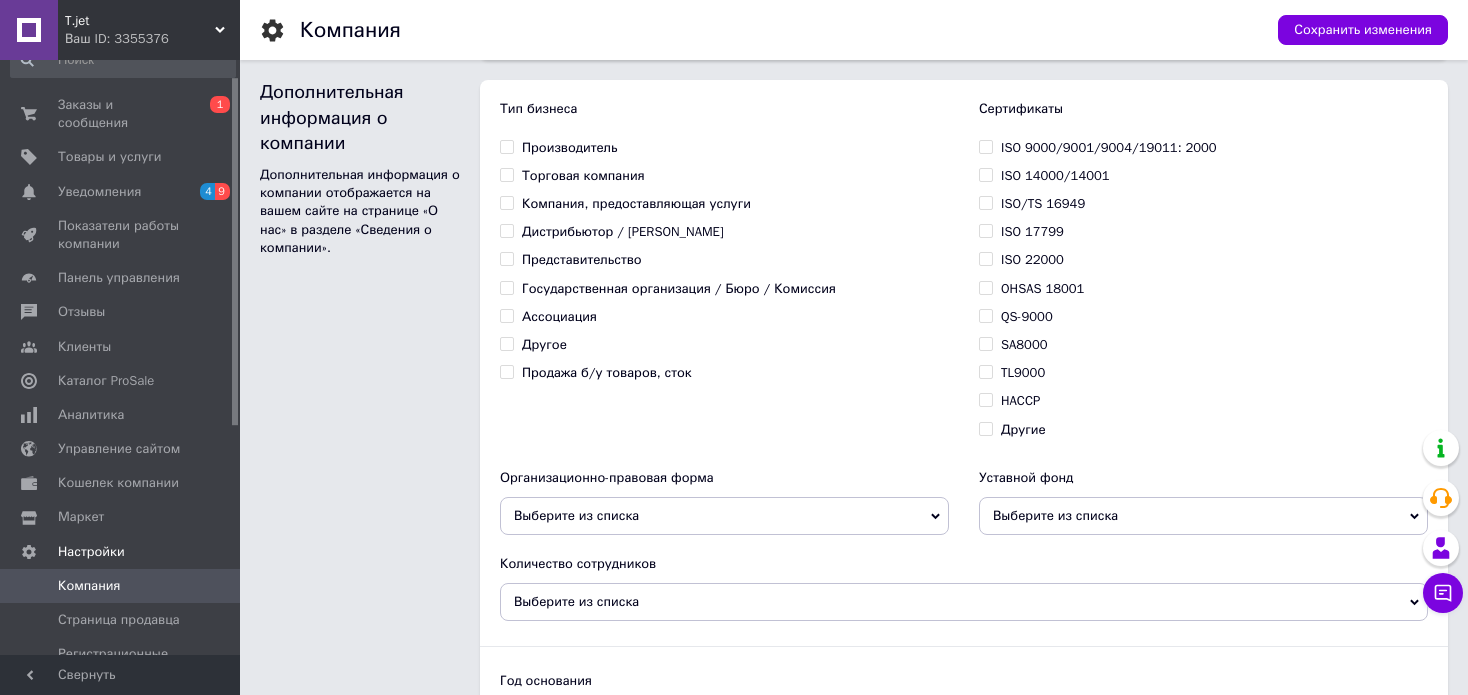 scroll, scrollTop: 2559, scrollLeft: 0, axis: vertical 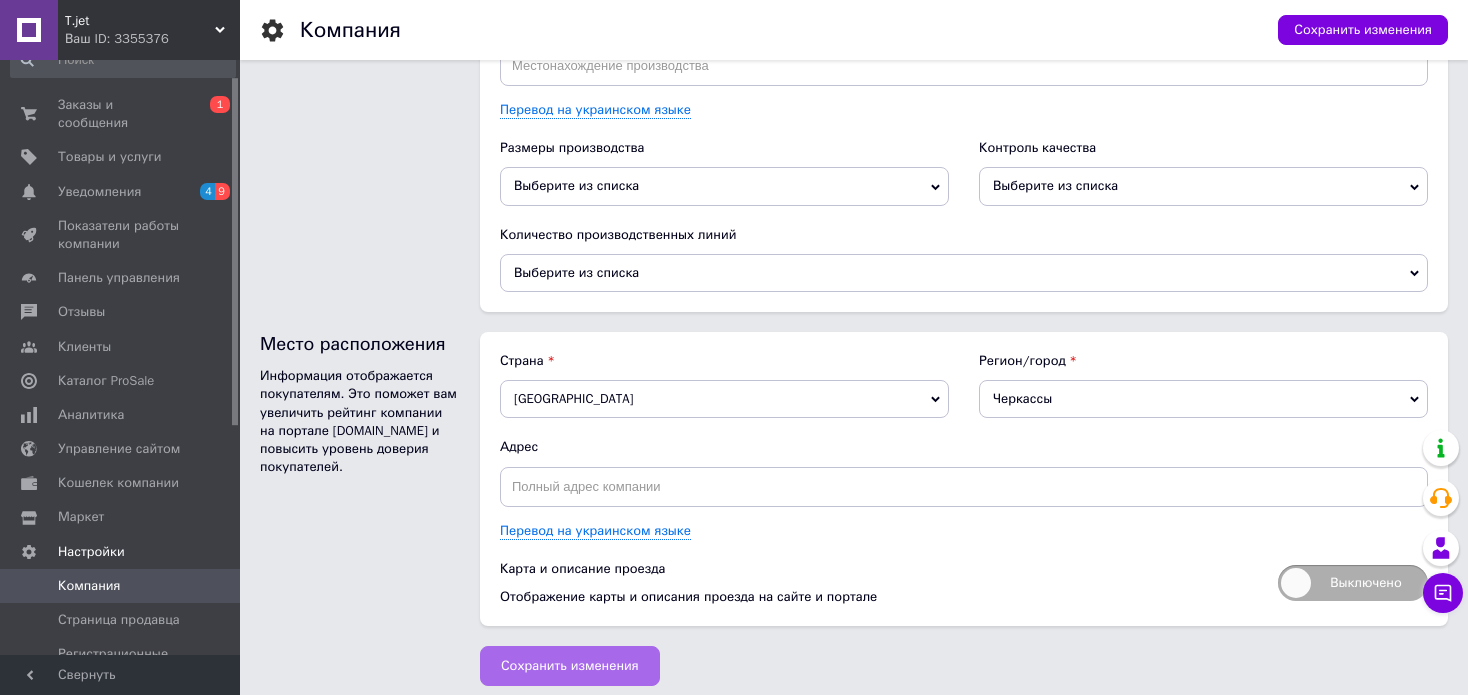 click on "Сохранить изменения" at bounding box center [570, 666] 